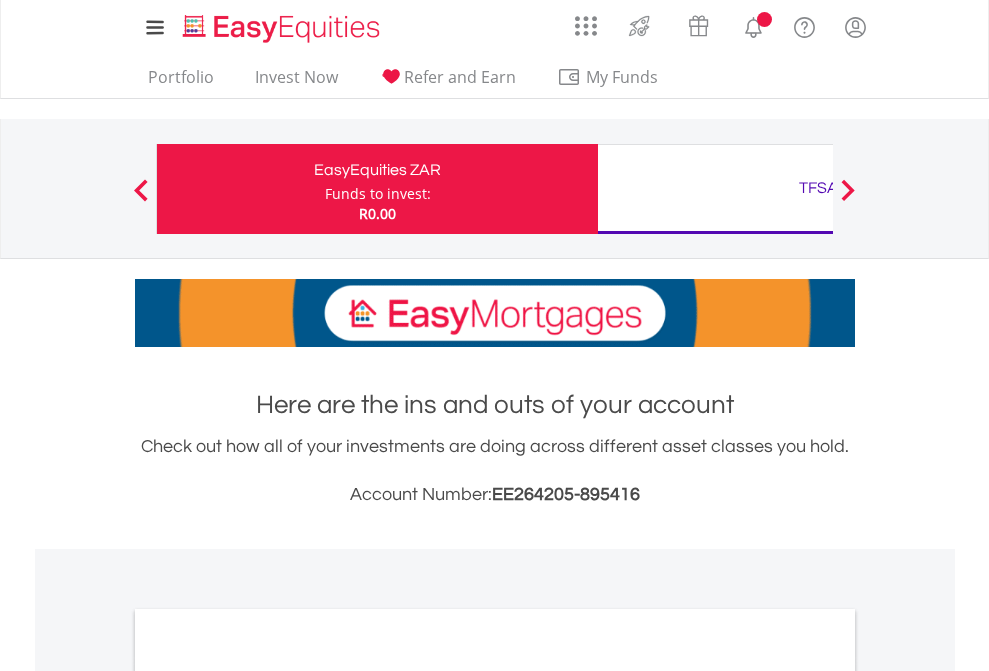 scroll, scrollTop: 0, scrollLeft: 0, axis: both 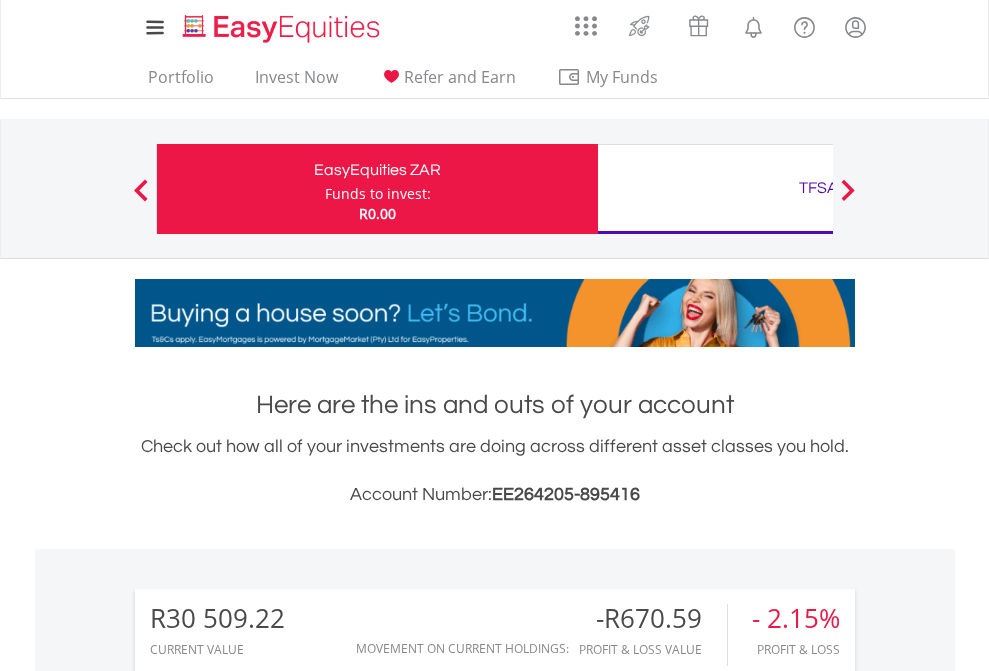 click on "Funds to invest:" at bounding box center (378, 194) 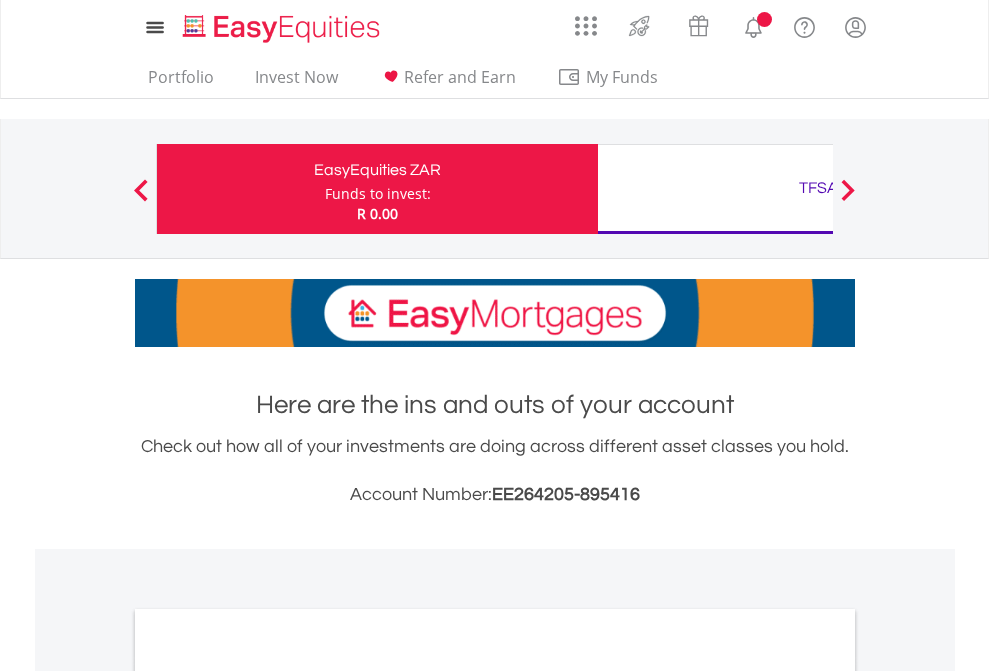 scroll, scrollTop: 0, scrollLeft: 0, axis: both 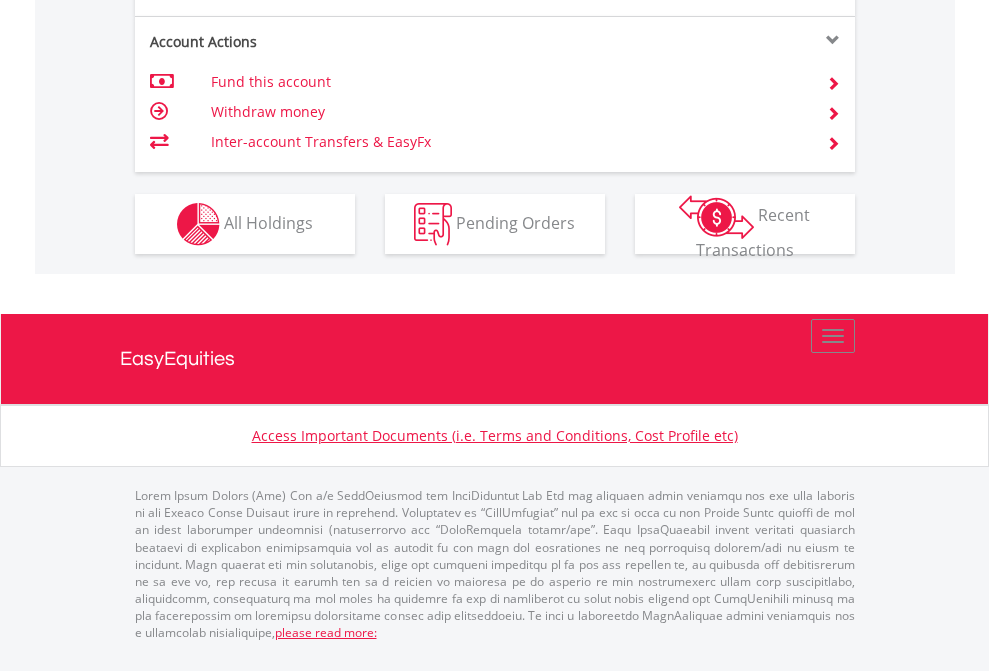 click on "Investment types" at bounding box center [706, -337] 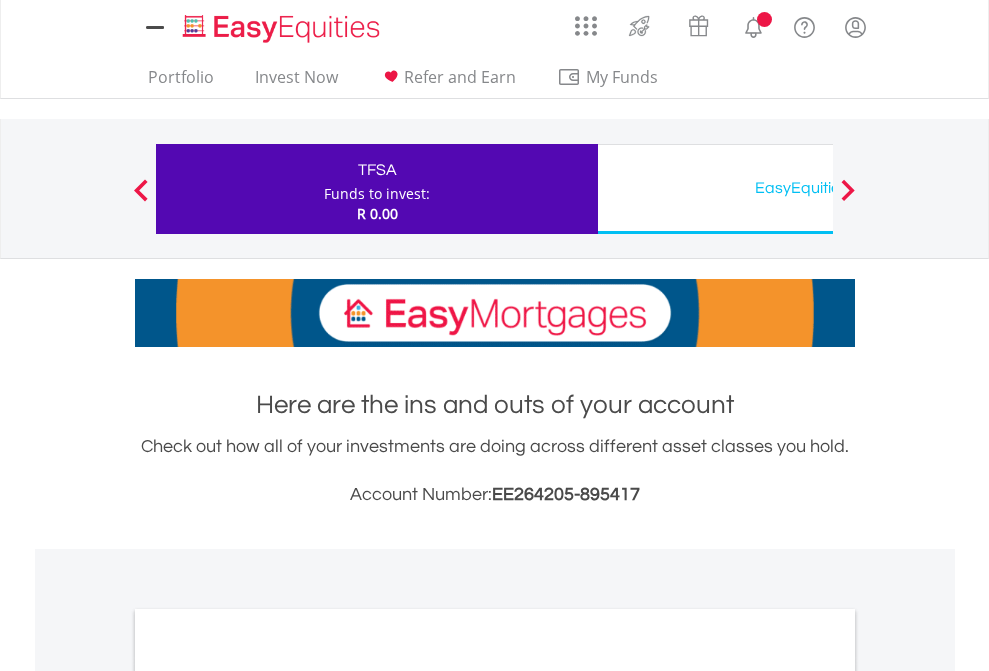 scroll, scrollTop: 0, scrollLeft: 0, axis: both 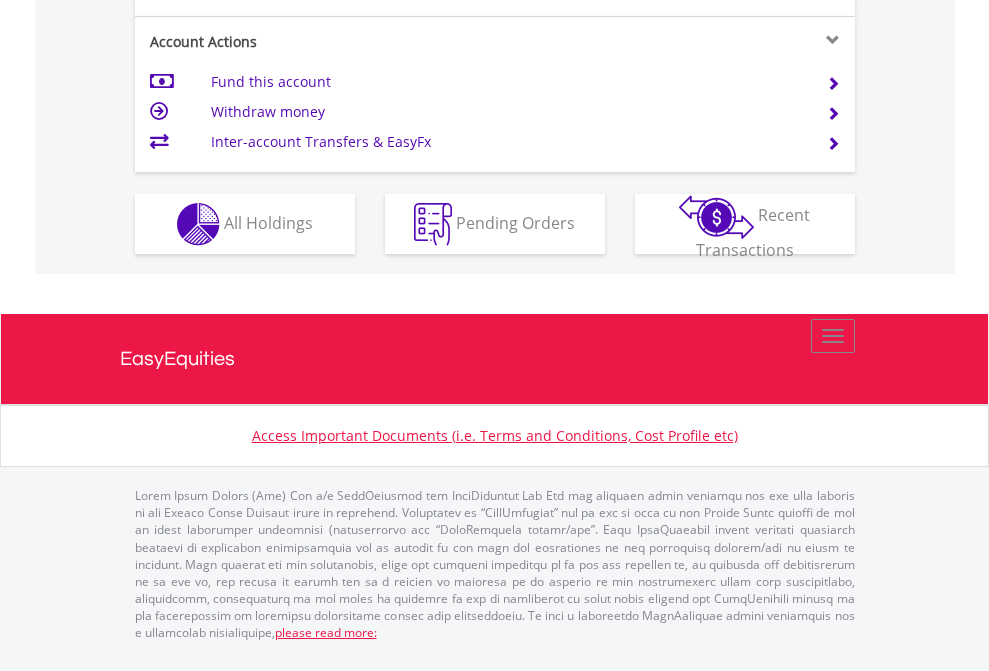 click on "Investment types" at bounding box center [706, -337] 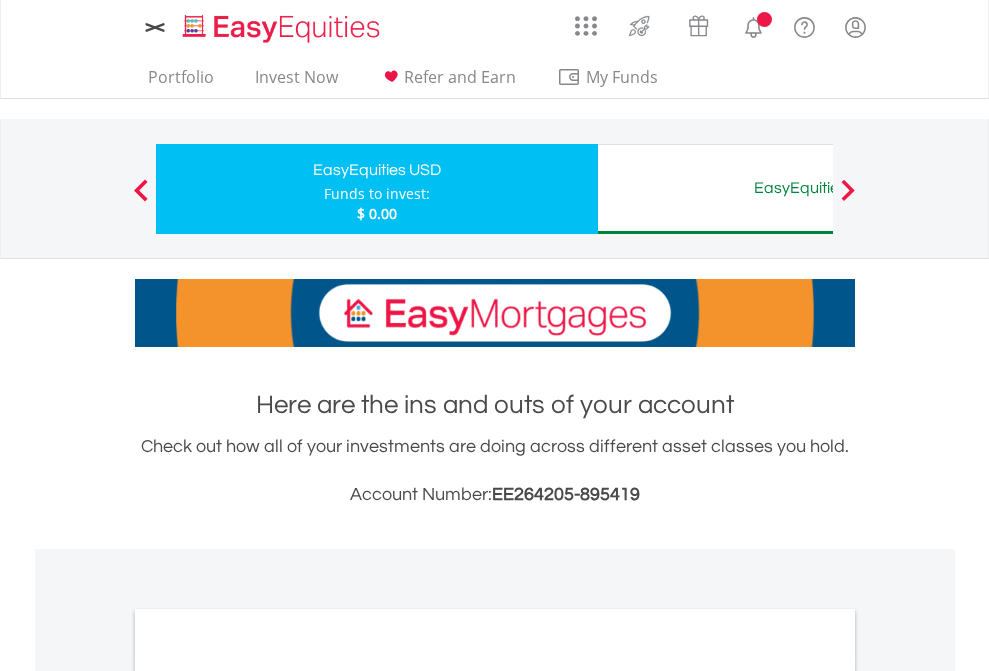 scroll, scrollTop: 0, scrollLeft: 0, axis: both 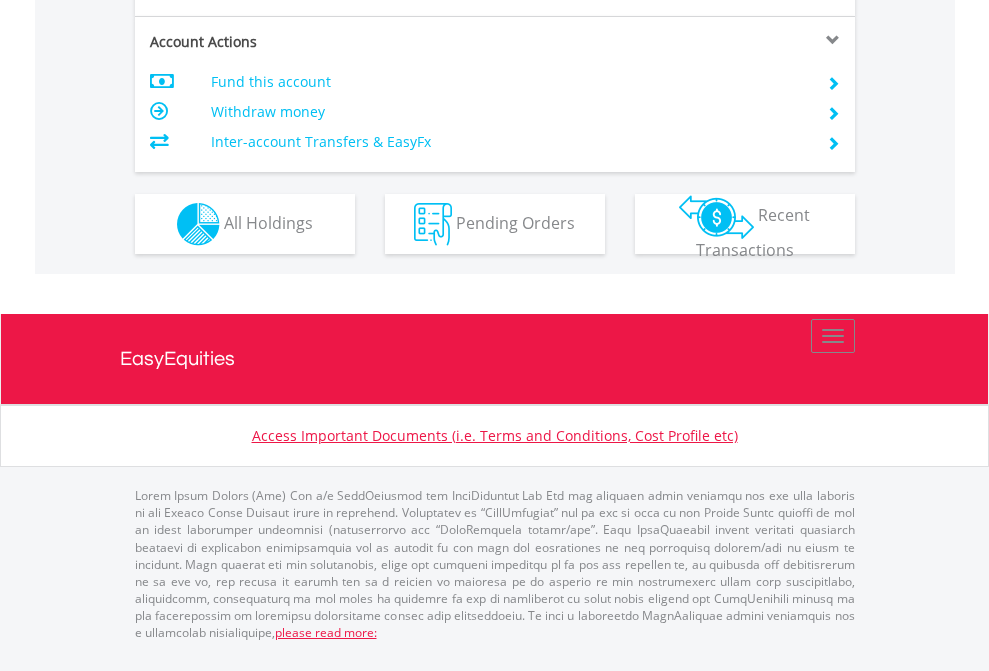 click on "Investment types" at bounding box center [706, -337] 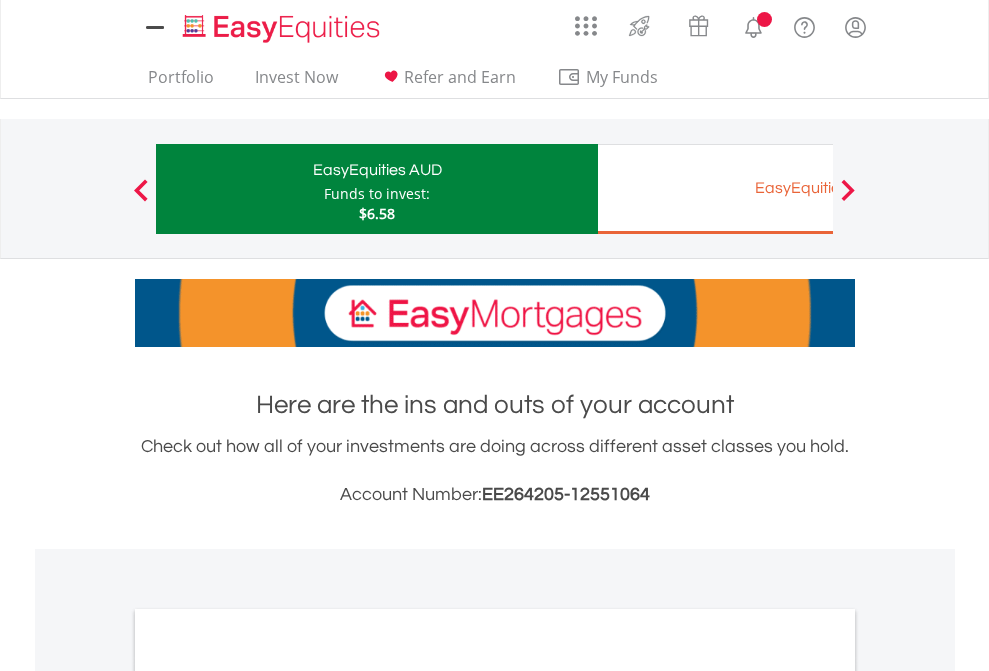 scroll, scrollTop: 0, scrollLeft: 0, axis: both 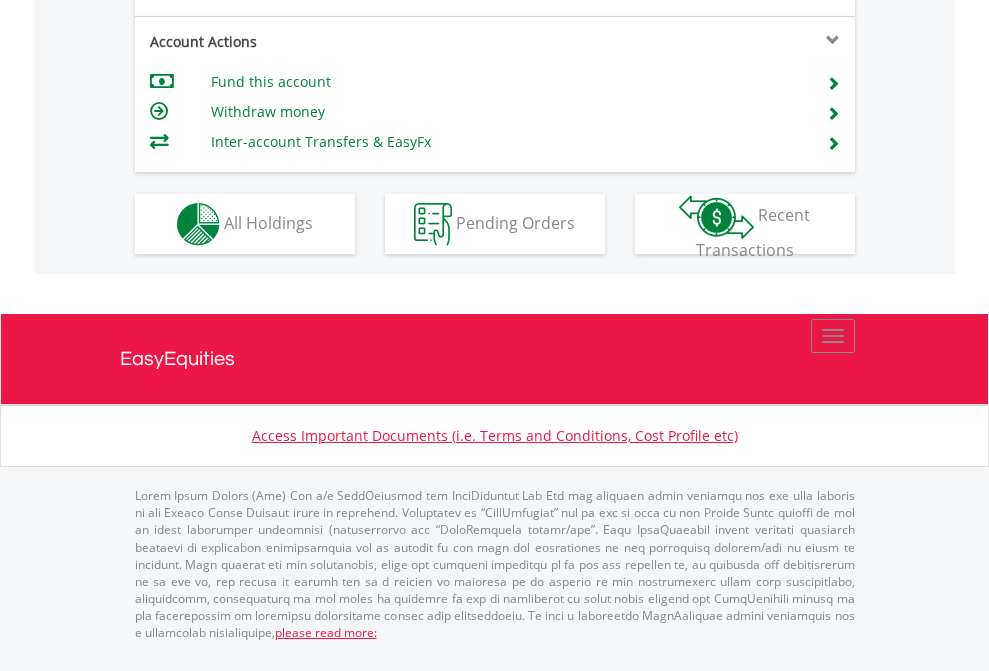 click on "Investment types" at bounding box center (706, -337) 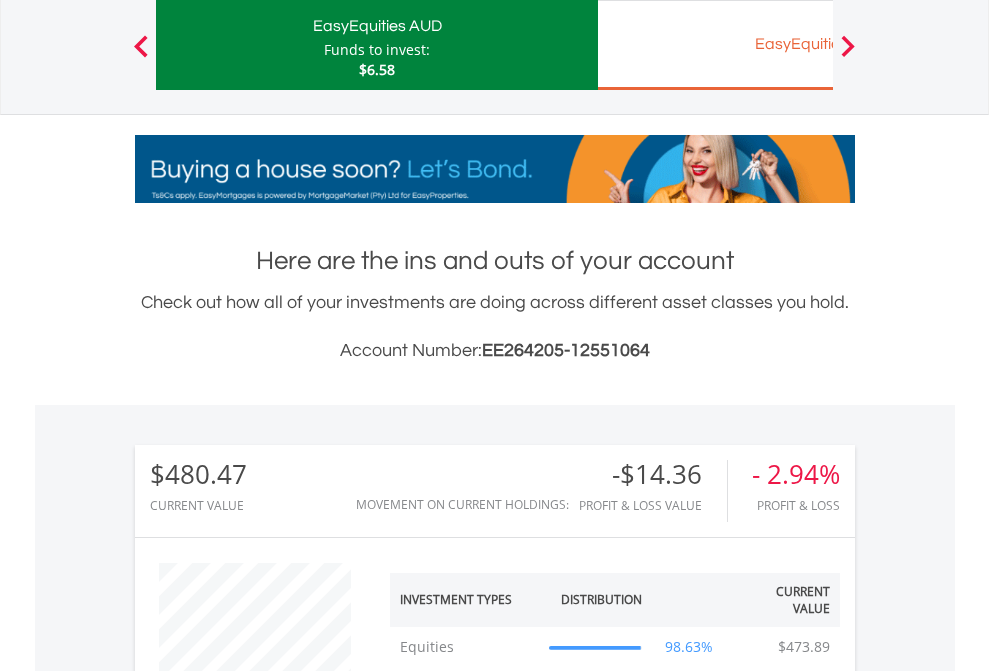 click on "EasyEquities EUR" at bounding box center (818, 44) 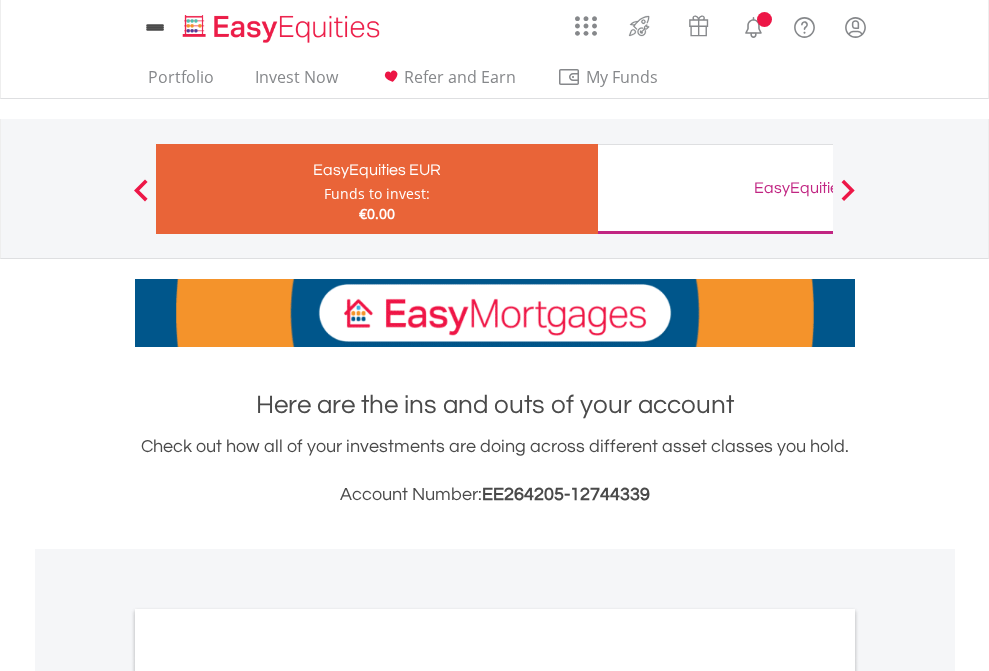 scroll, scrollTop: 0, scrollLeft: 0, axis: both 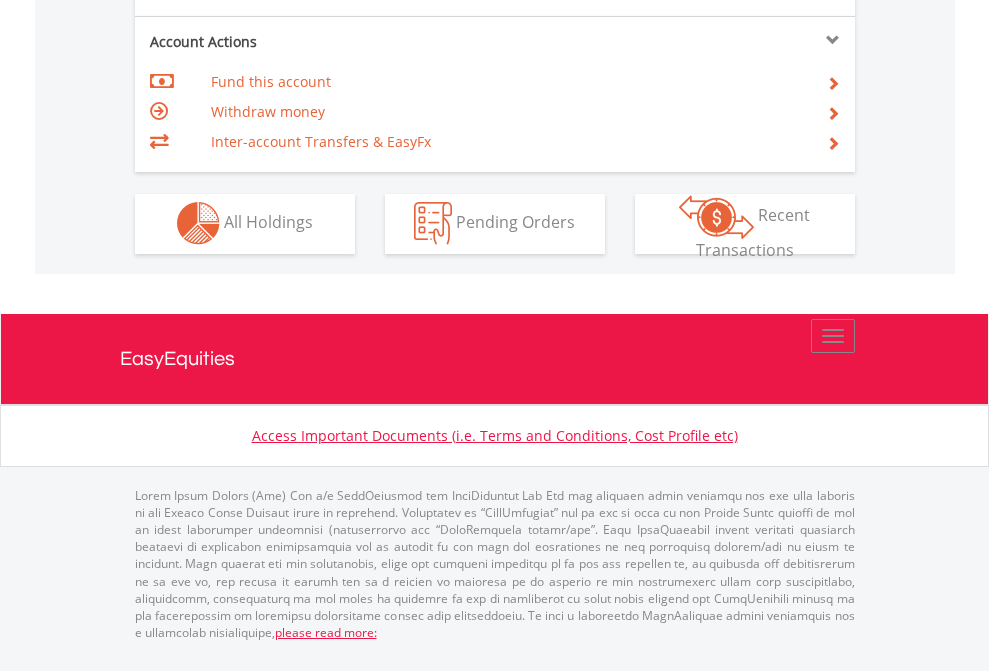 click on "Investment types" at bounding box center (706, -353) 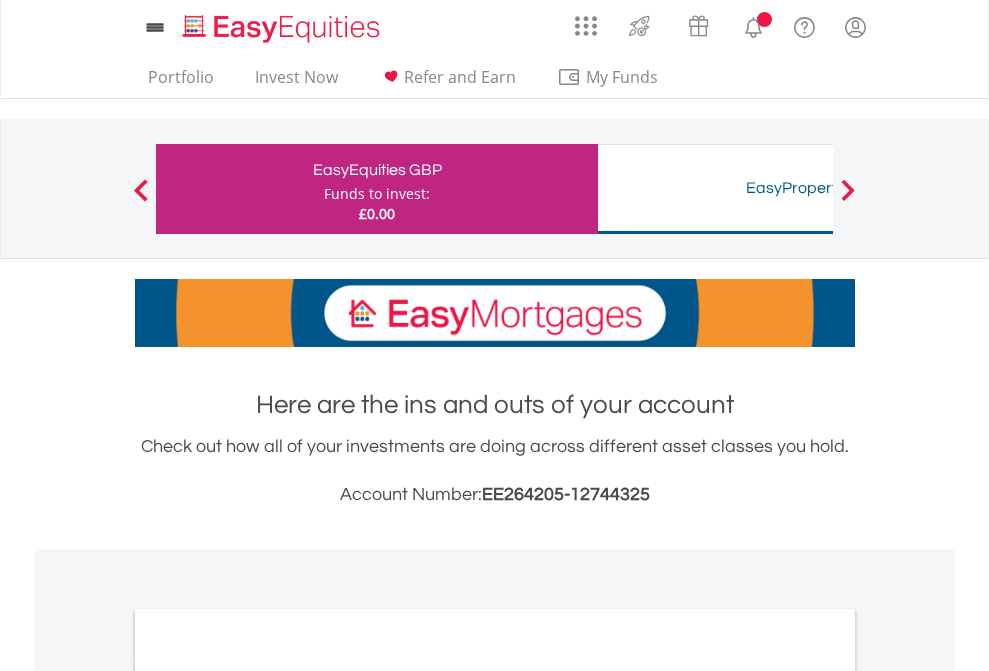 scroll, scrollTop: 0, scrollLeft: 0, axis: both 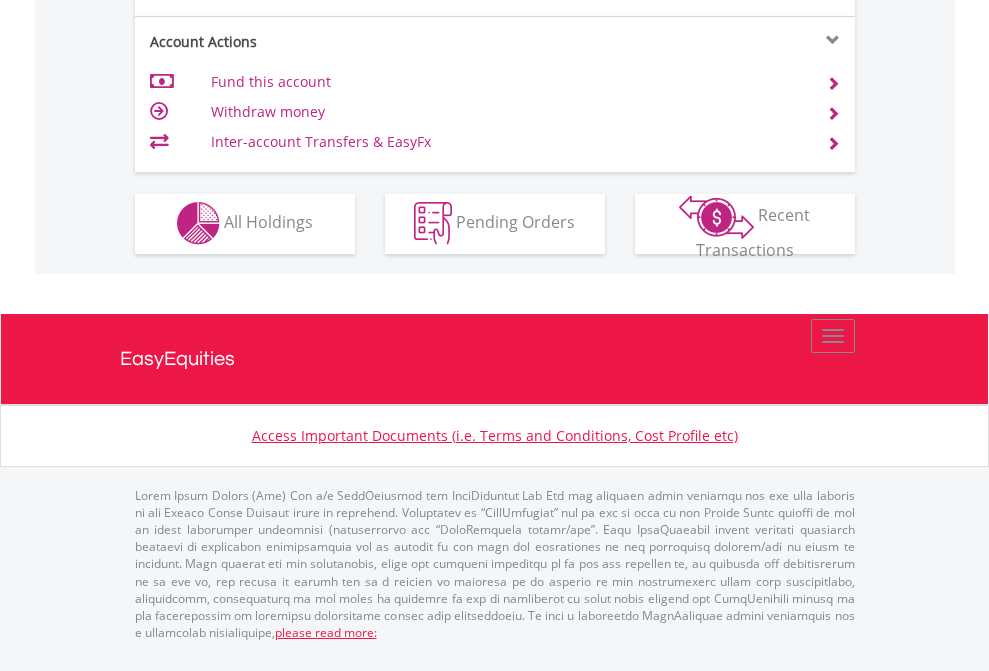 click on "Investment types" at bounding box center (706, -353) 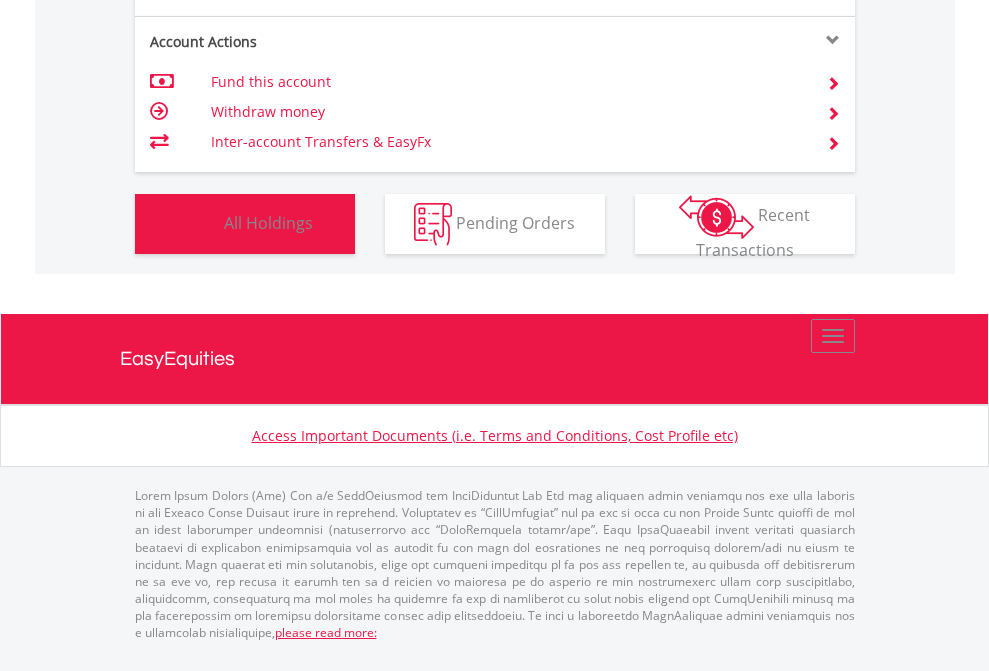 click on "All Holdings" at bounding box center [268, 222] 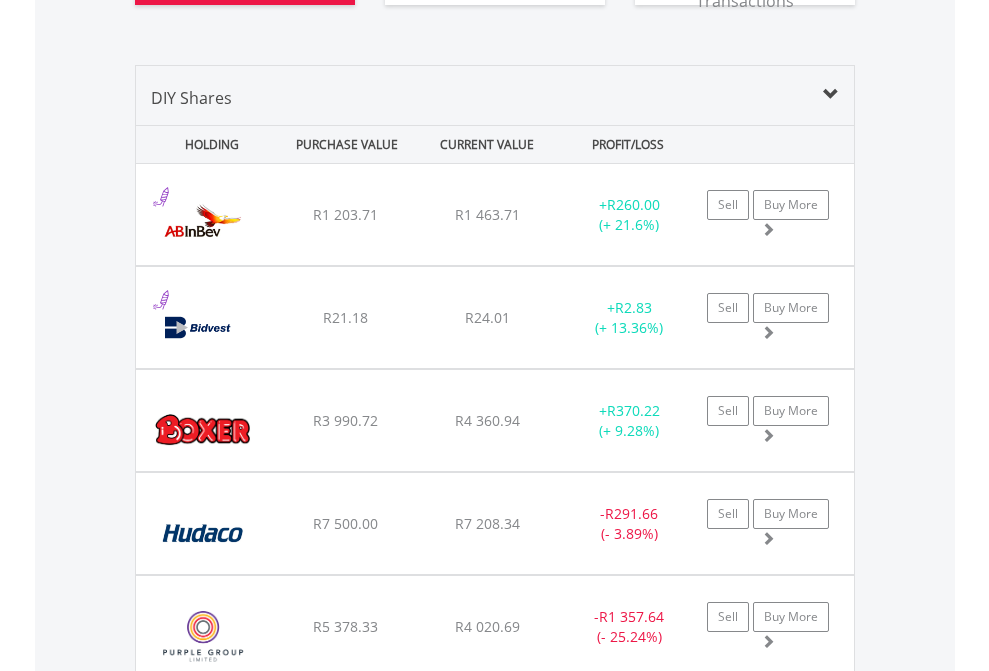 scroll, scrollTop: 2224, scrollLeft: 0, axis: vertical 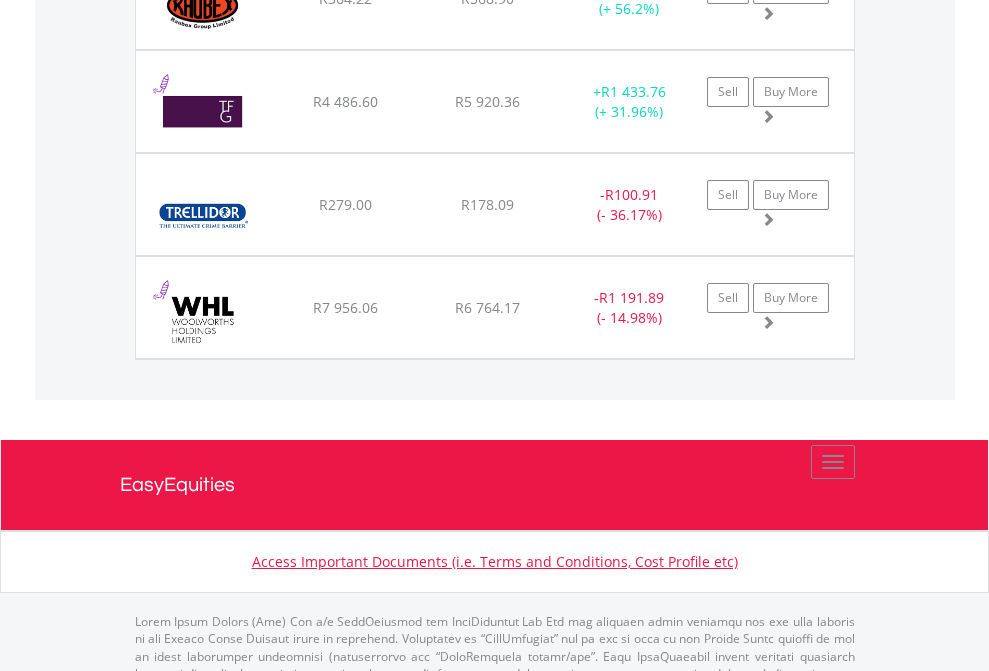 click on "TFSA" at bounding box center (818, -2036) 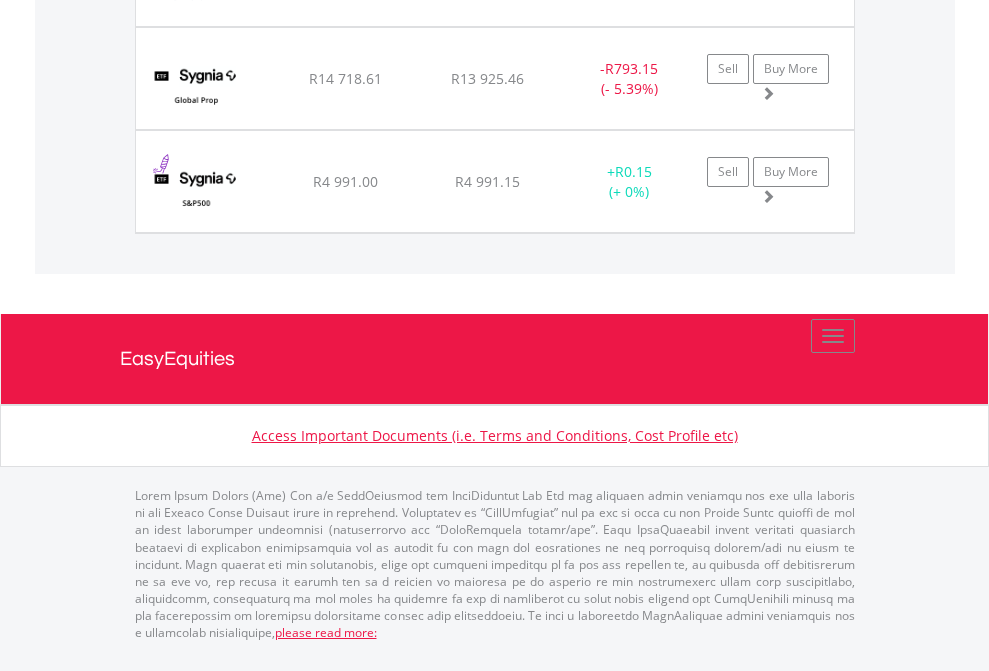 click on "EasyEquities USD" at bounding box center [818, -1689] 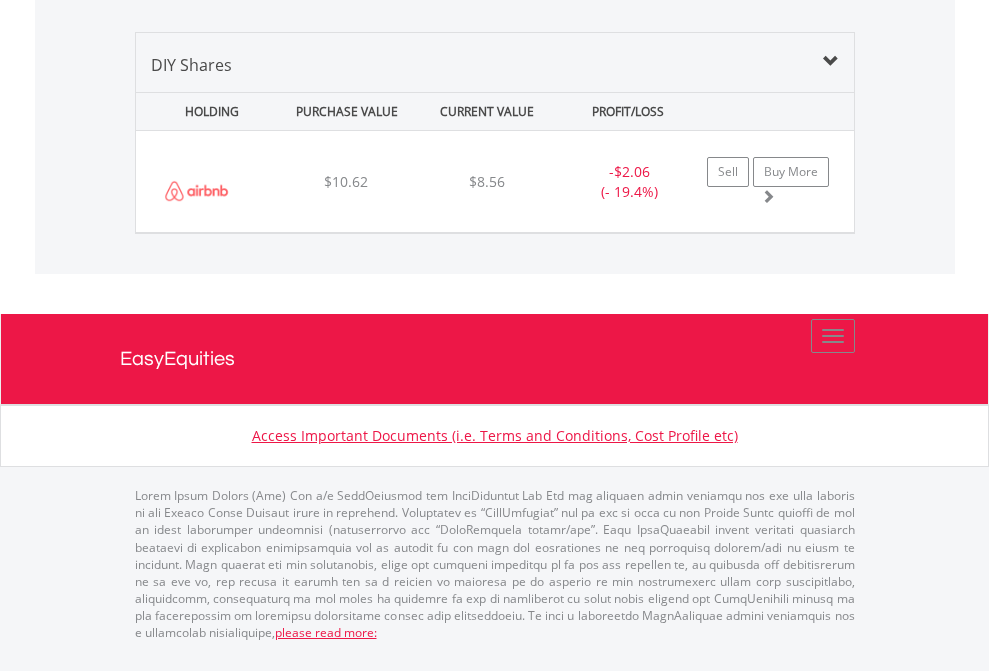 scroll, scrollTop: 1933, scrollLeft: 0, axis: vertical 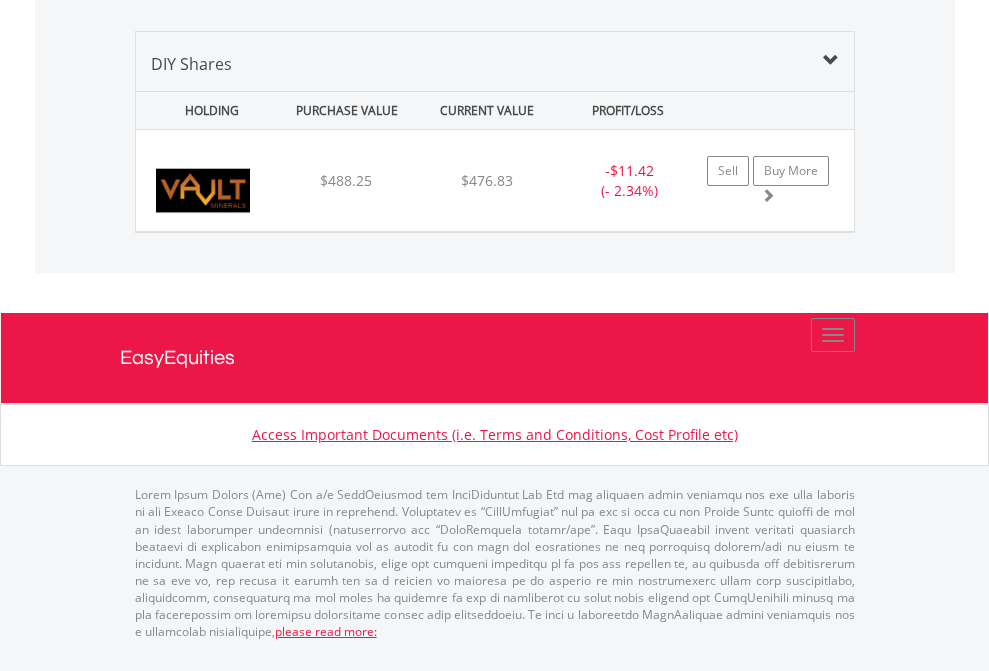 click on "EasyEquities EUR" at bounding box center [818, -1339] 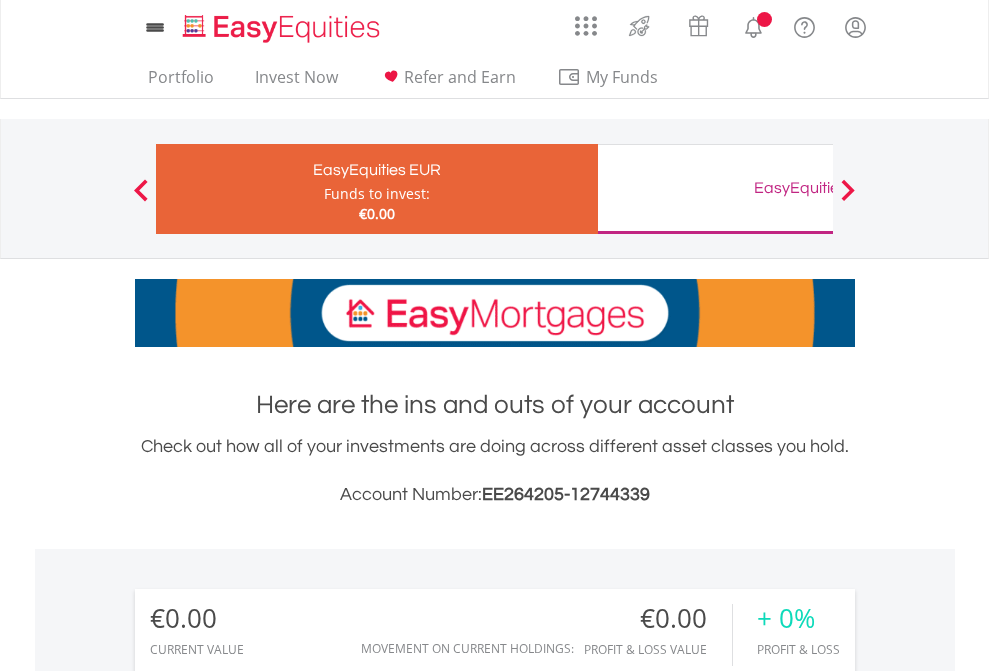 scroll, scrollTop: 1486, scrollLeft: 0, axis: vertical 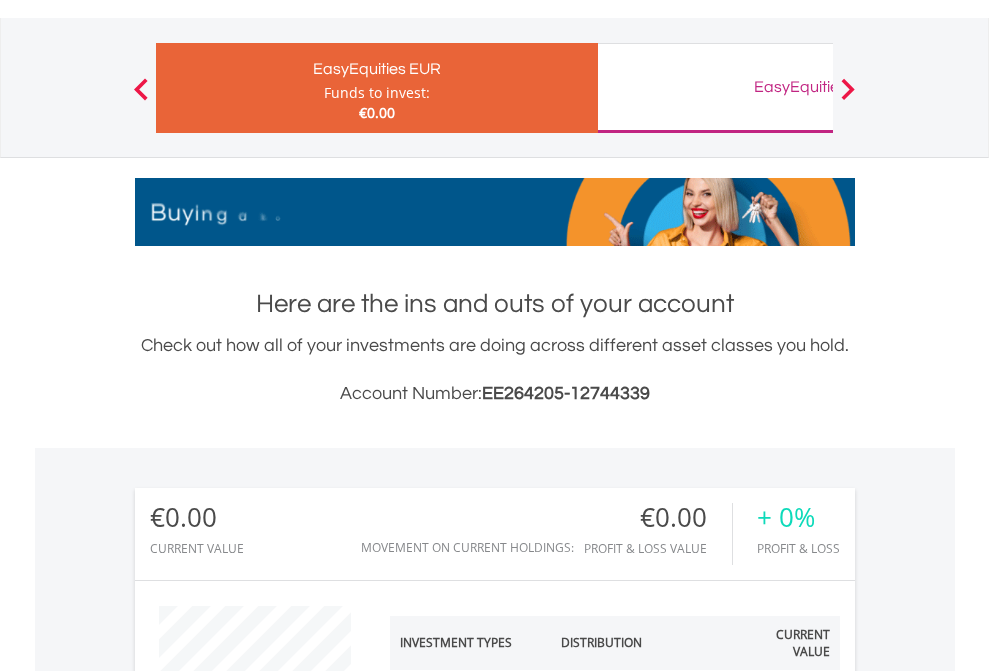 click on "All Holdings" at bounding box center (268, 1341) 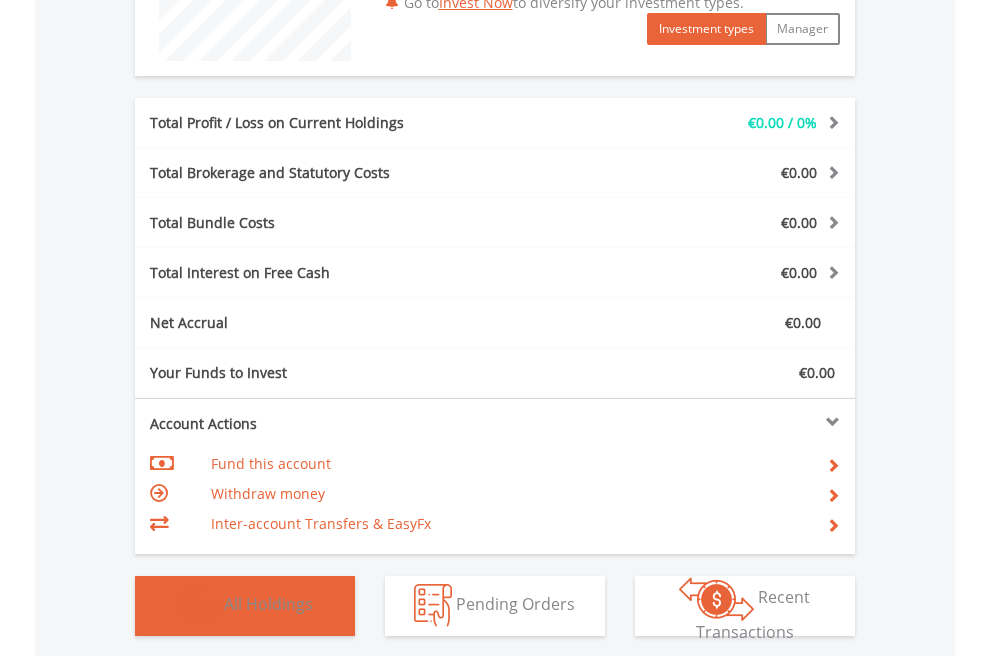 scroll, scrollTop: 999808, scrollLeft: 999687, axis: both 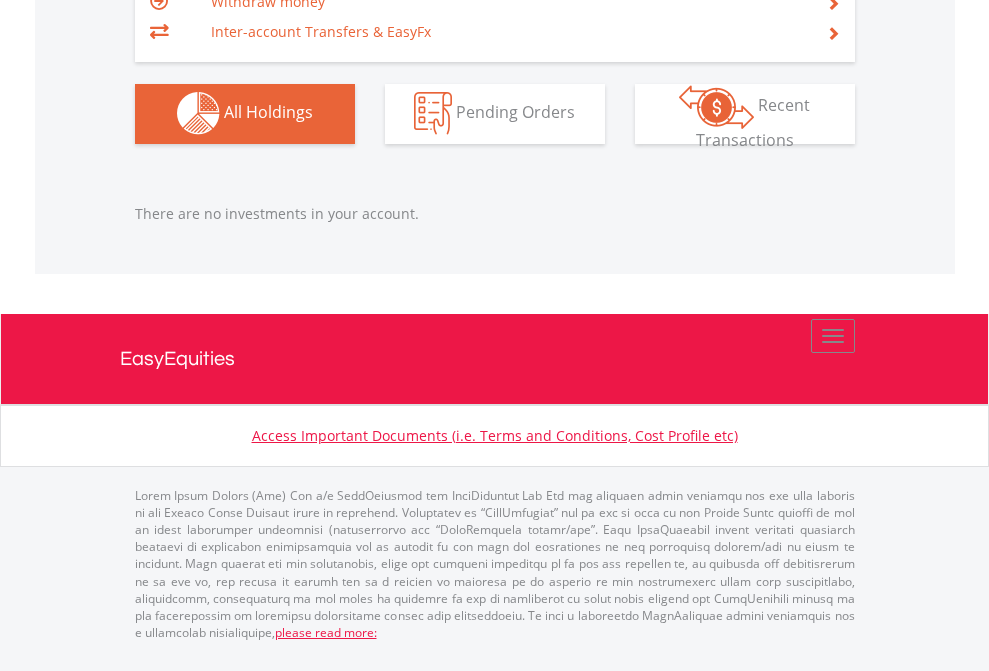 click on "EasyEquities GBP" at bounding box center (818, -1142) 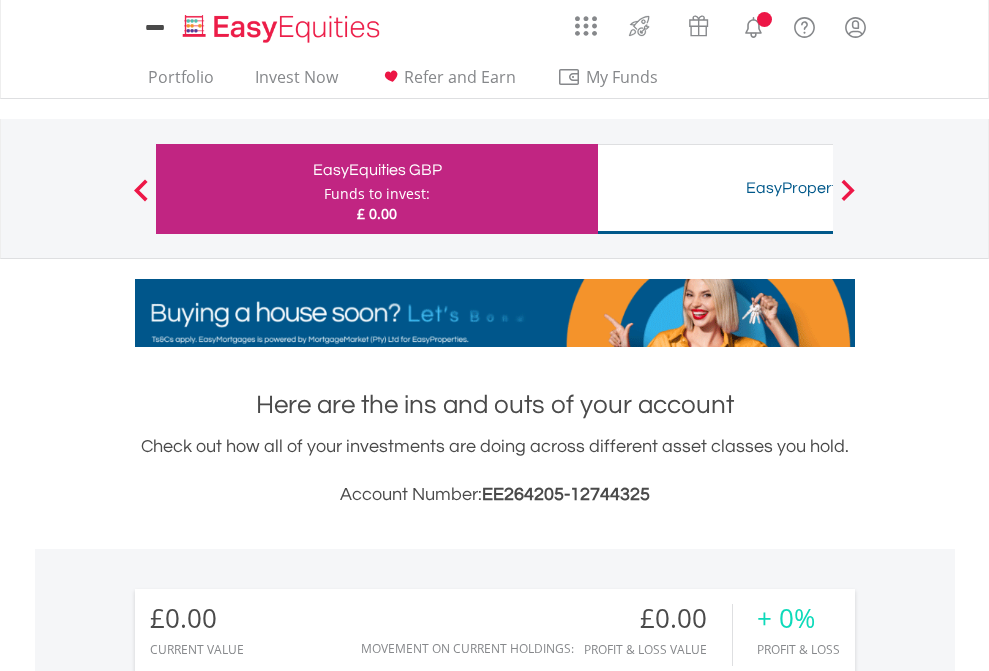 click on "All Holdings" at bounding box center (268, 1442) 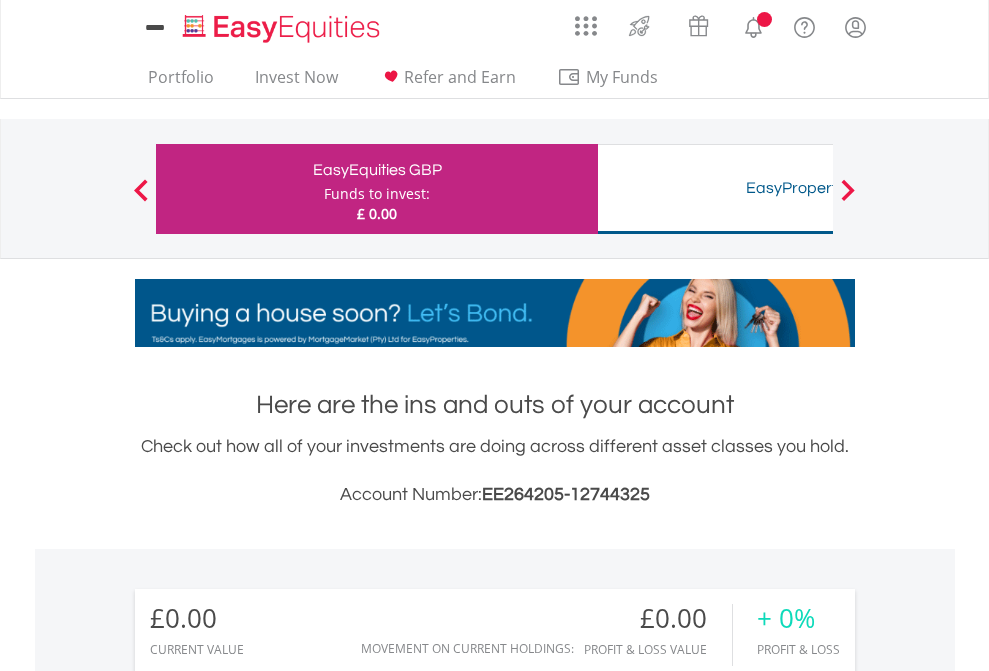 scroll, scrollTop: 1486, scrollLeft: 0, axis: vertical 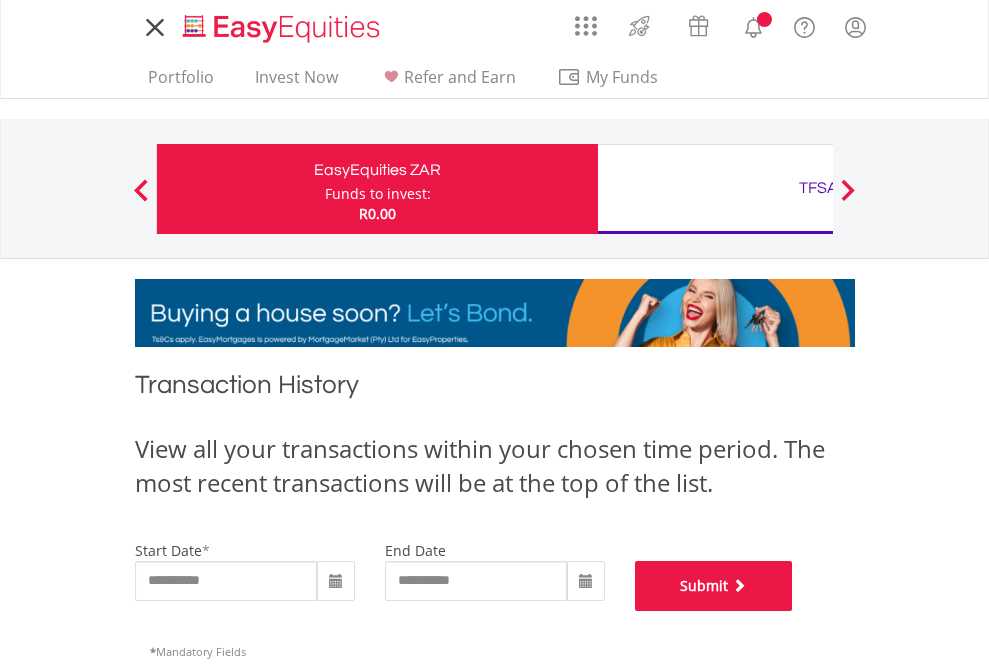 click on "Submit" at bounding box center [714, 586] 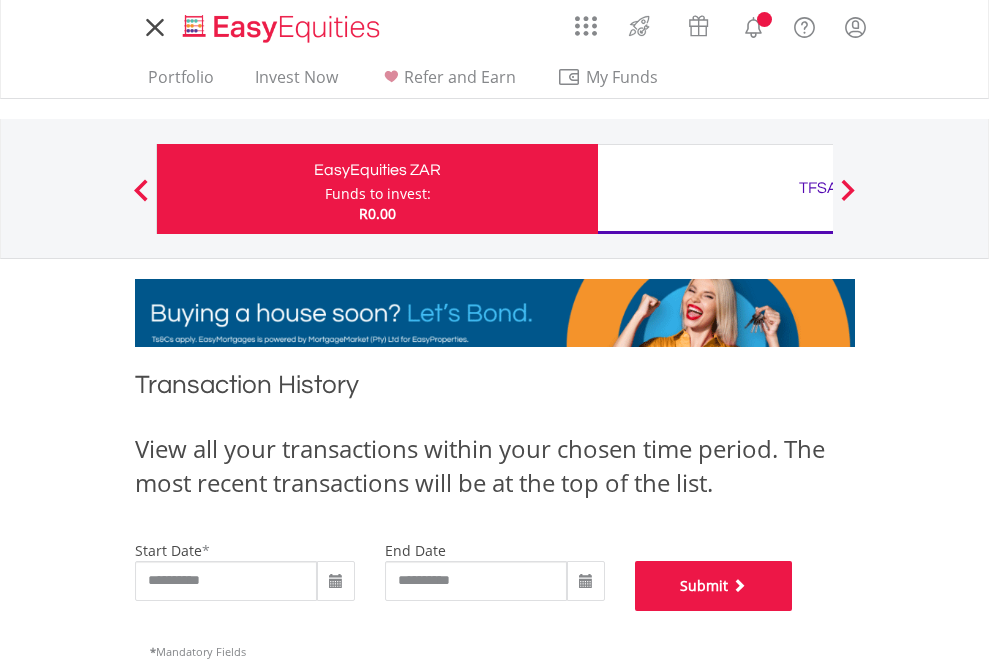 scroll, scrollTop: 811, scrollLeft: 0, axis: vertical 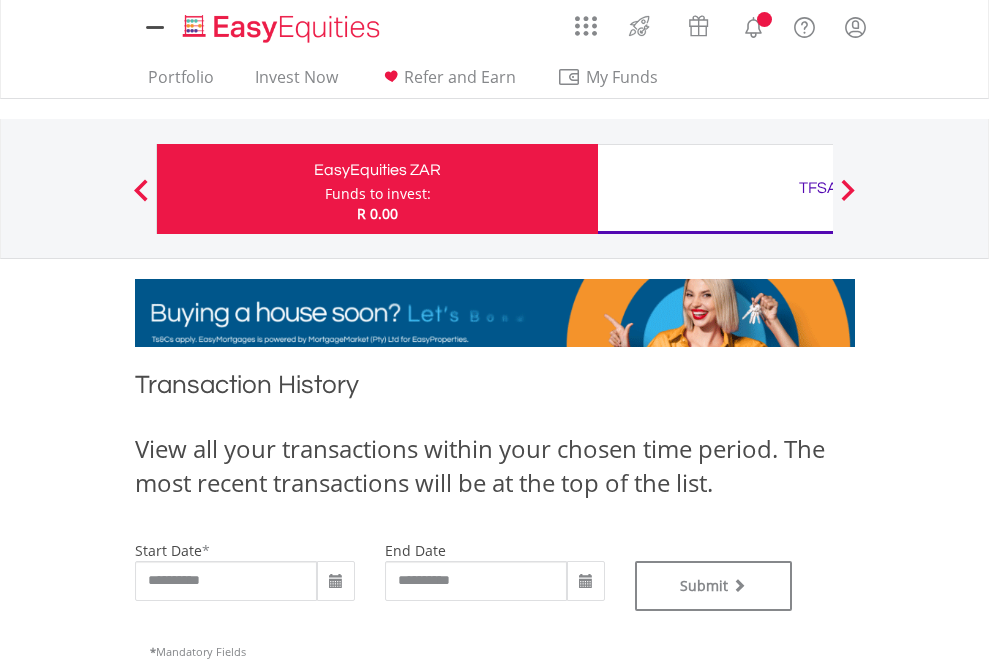 click on "TFSA" at bounding box center (818, 188) 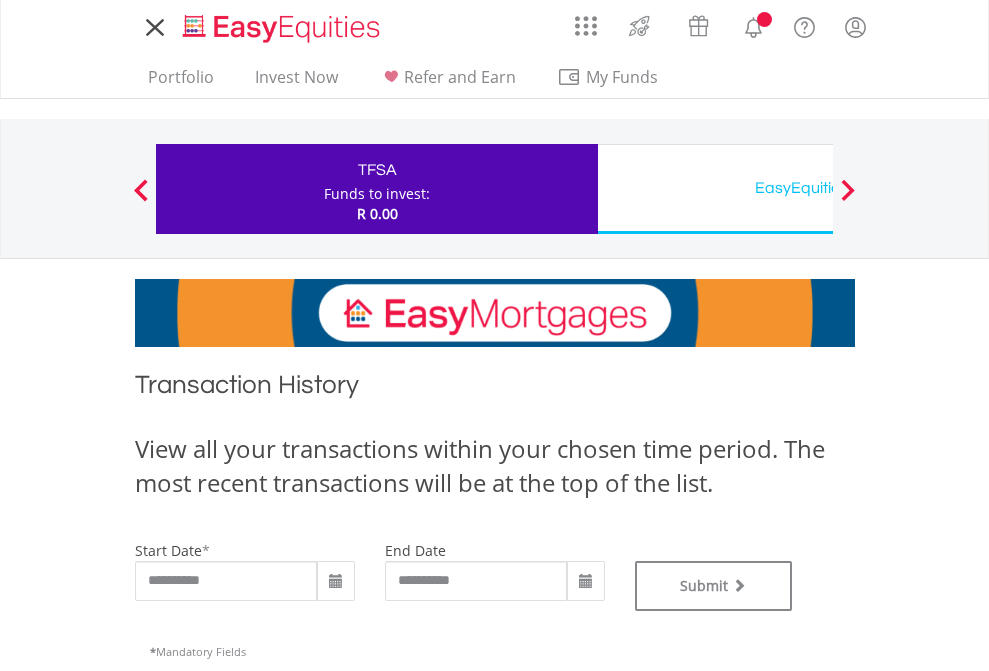 scroll, scrollTop: 0, scrollLeft: 0, axis: both 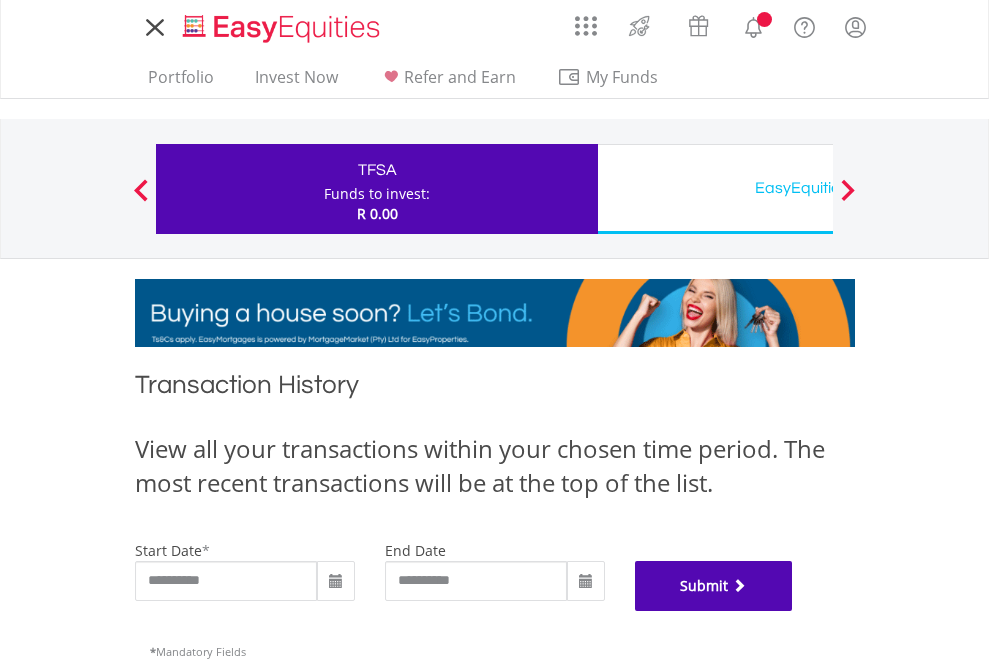click on "Submit" at bounding box center (714, 586) 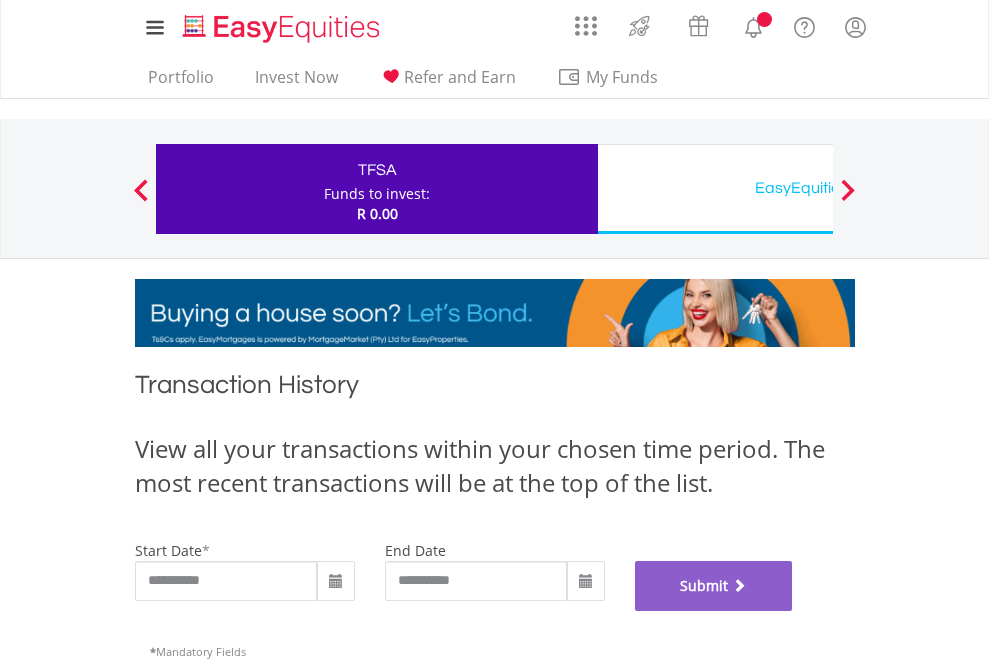 scroll, scrollTop: 811, scrollLeft: 0, axis: vertical 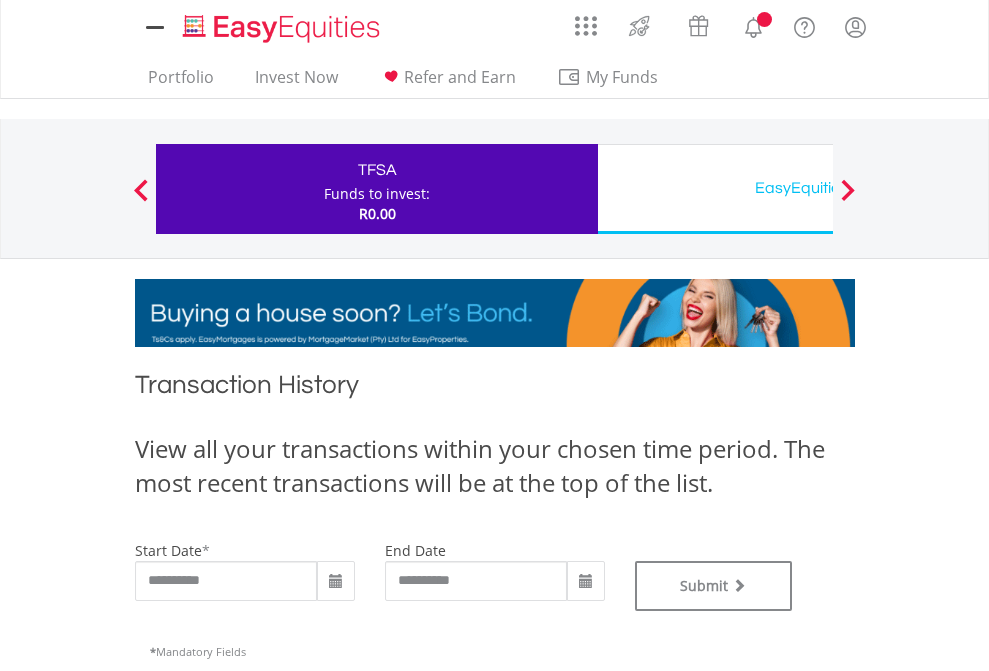 click on "EasyEquities USD" at bounding box center [818, 188] 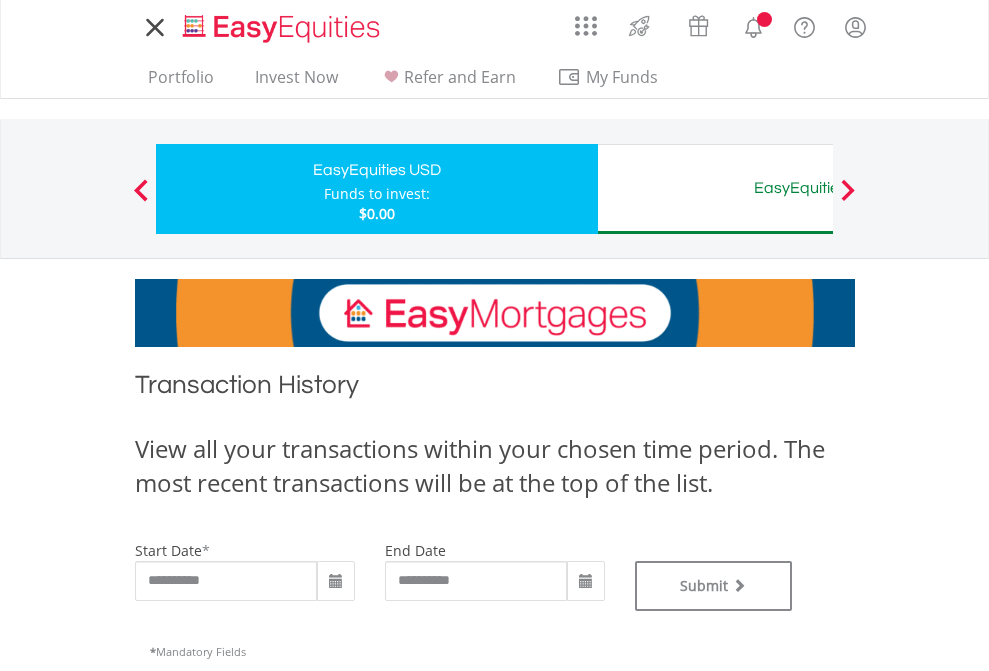 scroll, scrollTop: 0, scrollLeft: 0, axis: both 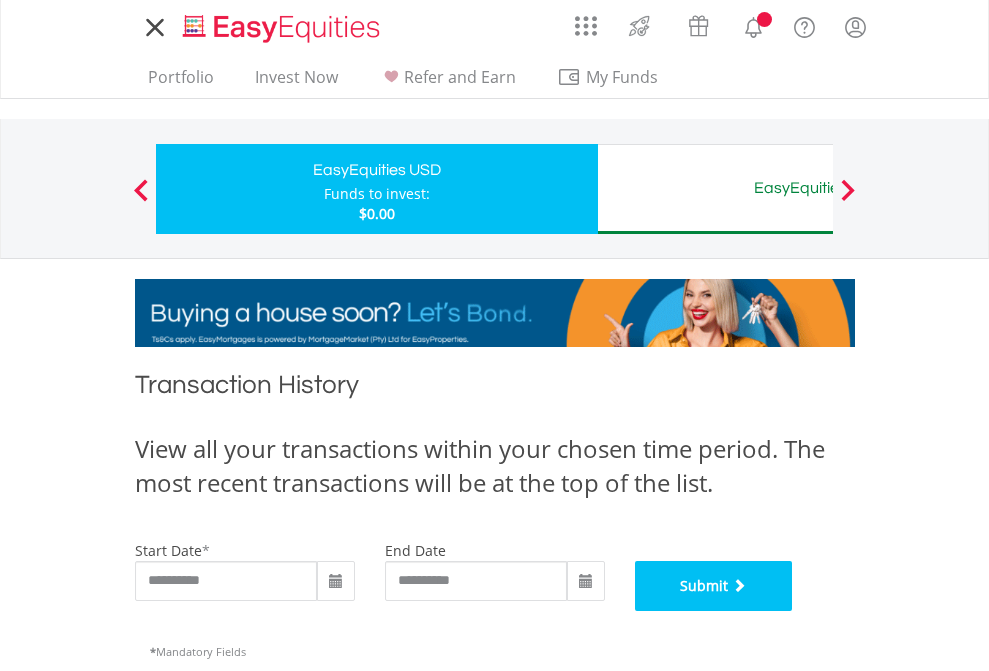 click on "Submit" at bounding box center (714, 586) 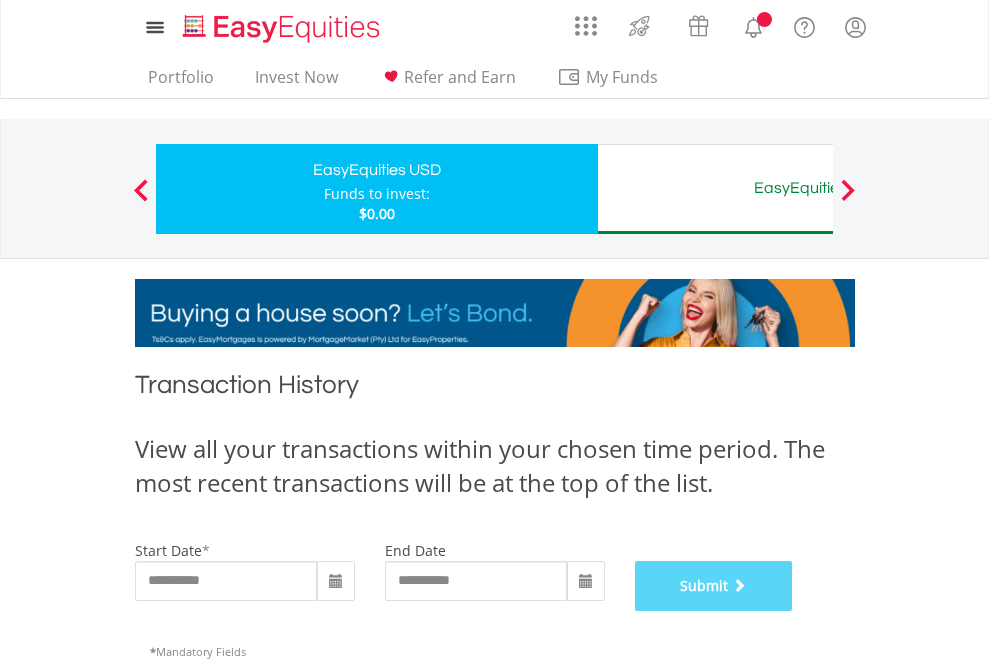 scroll, scrollTop: 811, scrollLeft: 0, axis: vertical 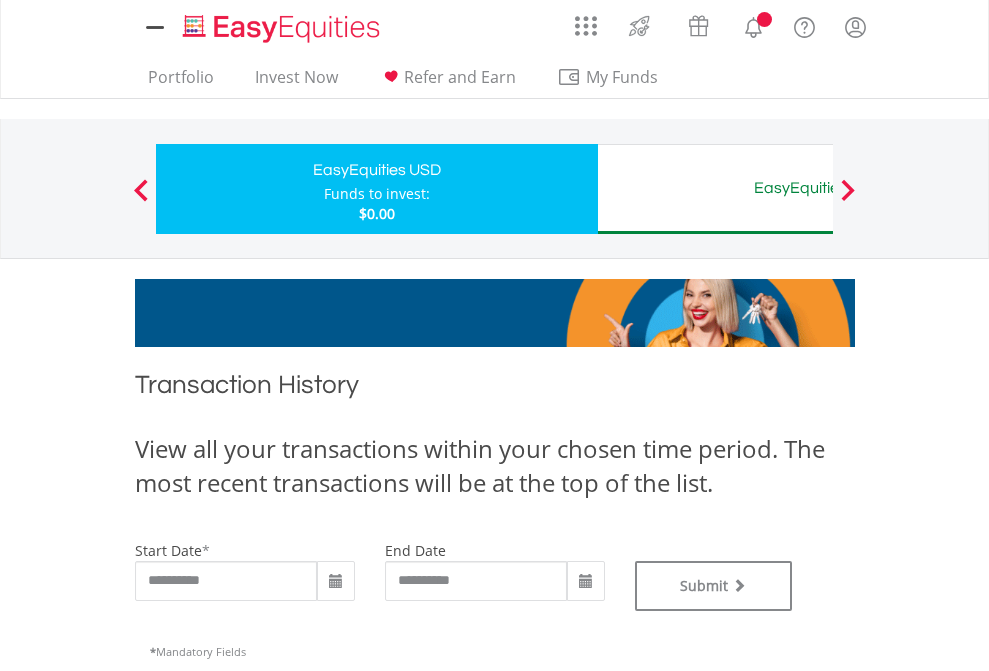 click on "EasyEquities AUD" at bounding box center [818, 188] 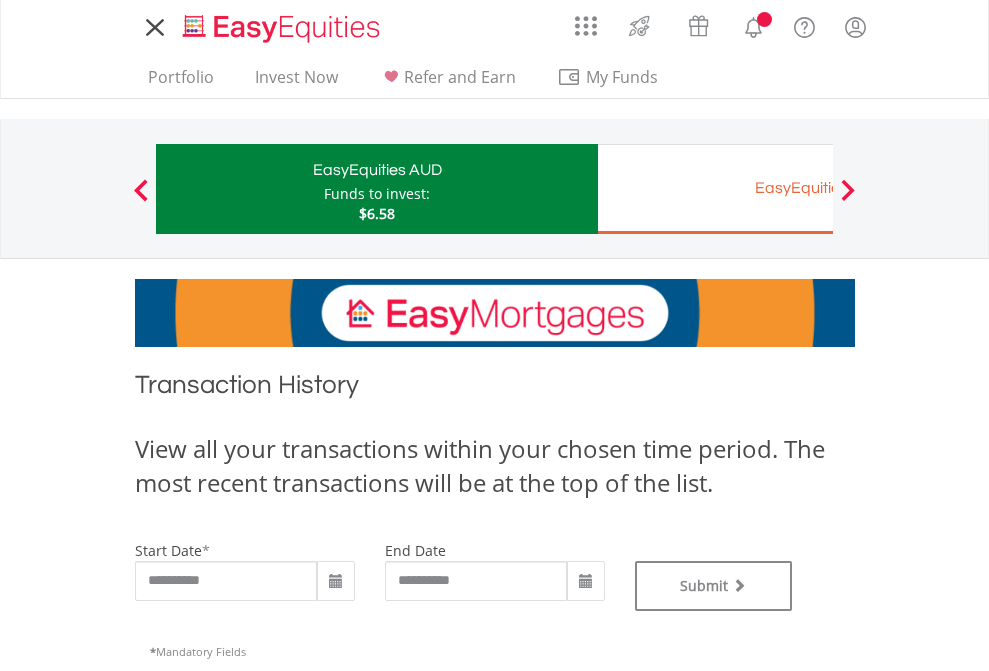 scroll, scrollTop: 0, scrollLeft: 0, axis: both 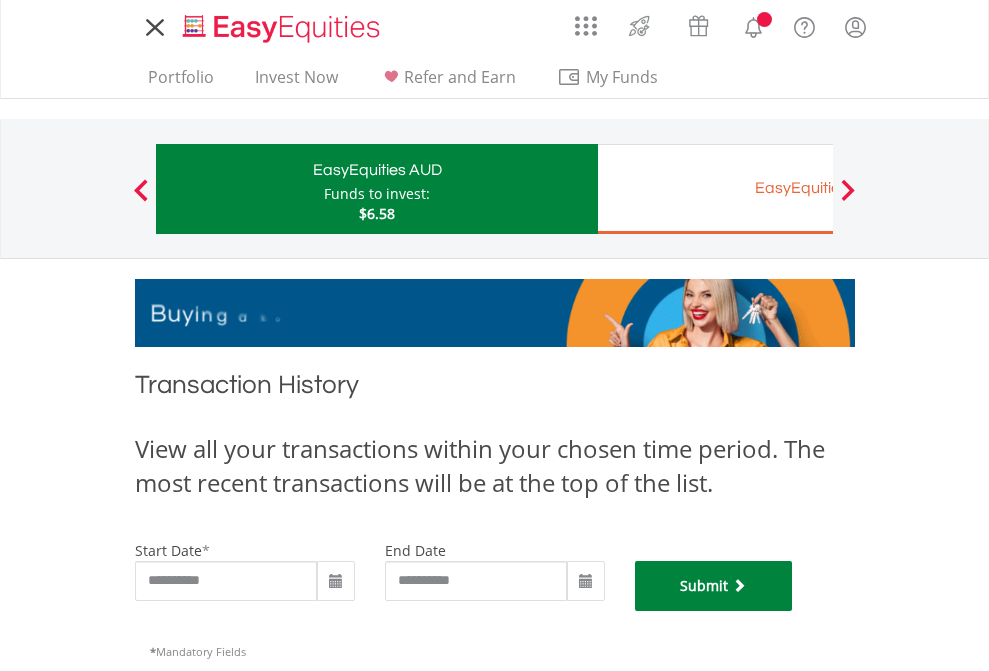 click on "Submit" at bounding box center (714, 586) 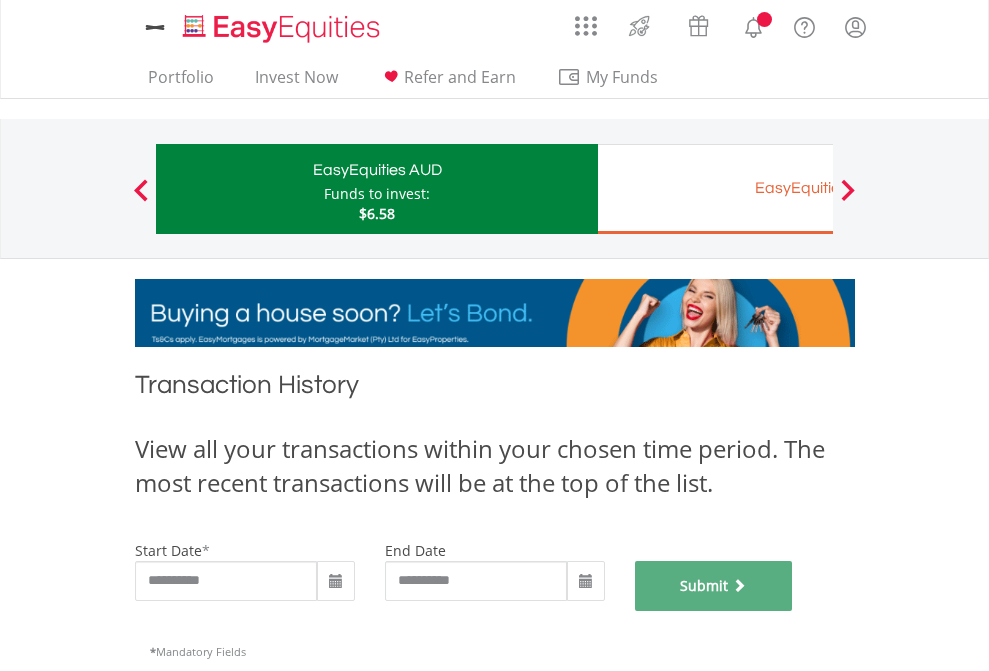 scroll, scrollTop: 811, scrollLeft: 0, axis: vertical 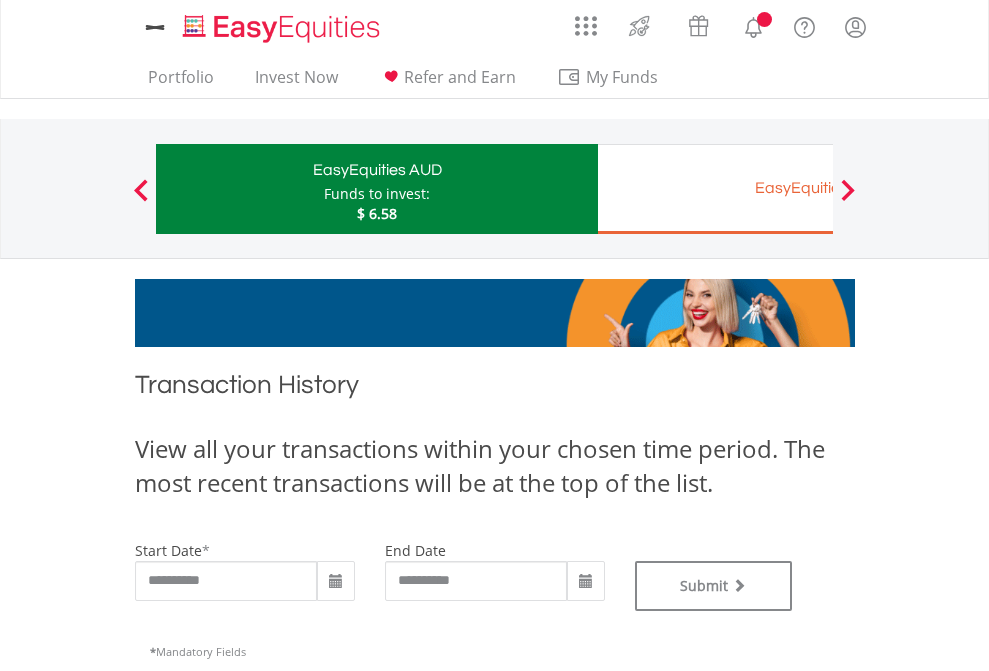 click on "EasyEquities EUR" at bounding box center (818, 188) 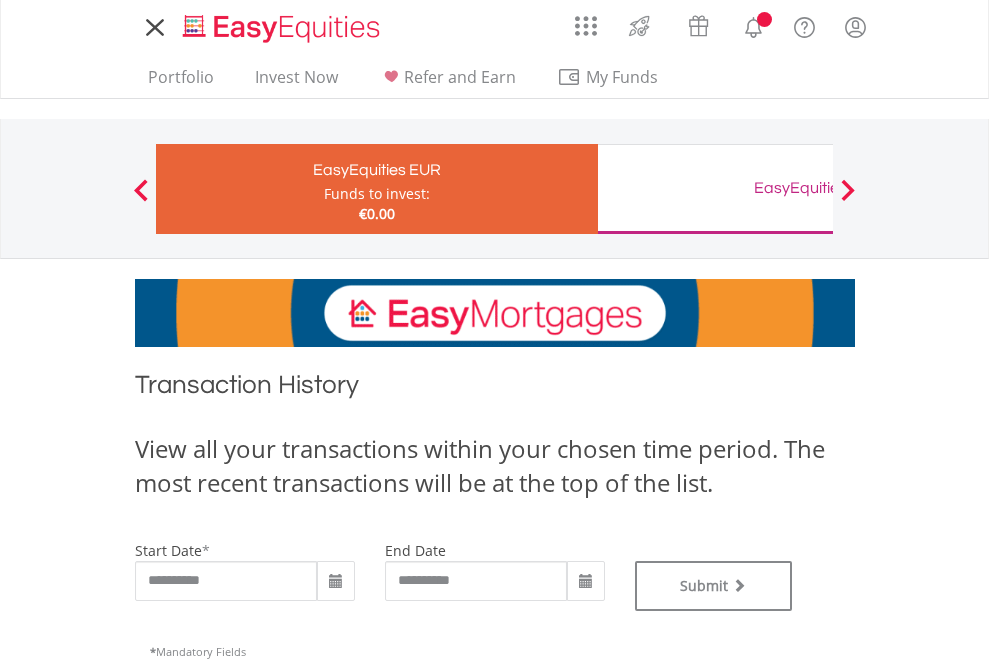 scroll, scrollTop: 0, scrollLeft: 0, axis: both 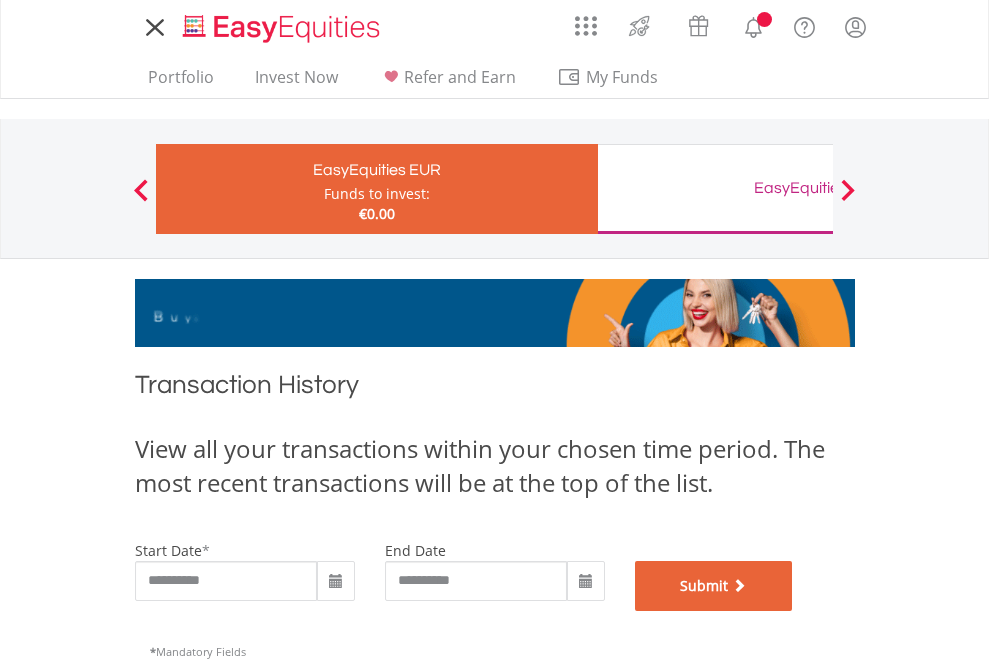 click on "Submit" at bounding box center [714, 586] 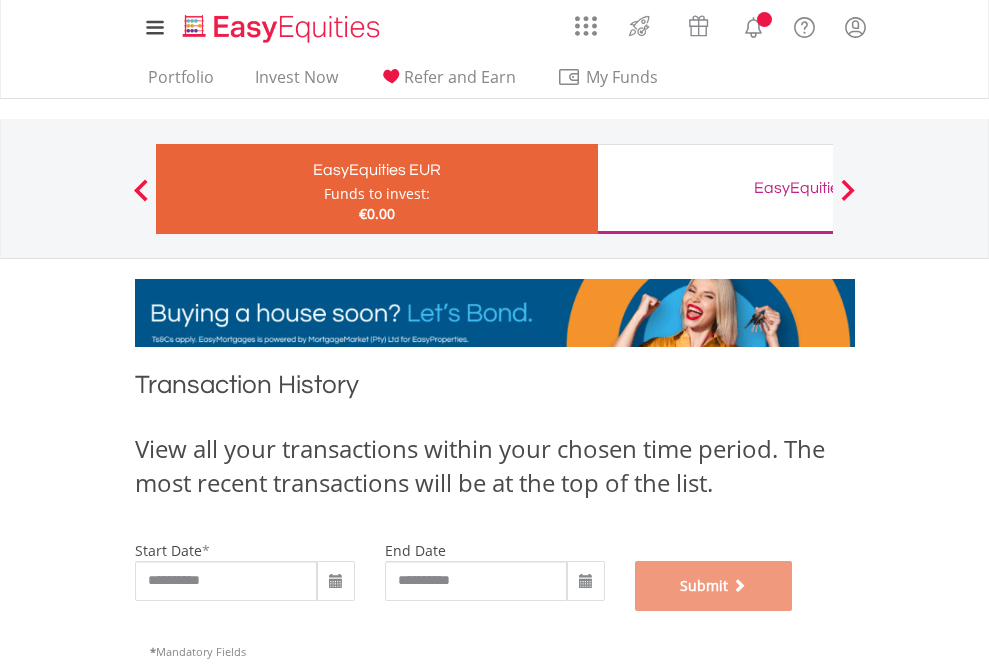 scroll, scrollTop: 811, scrollLeft: 0, axis: vertical 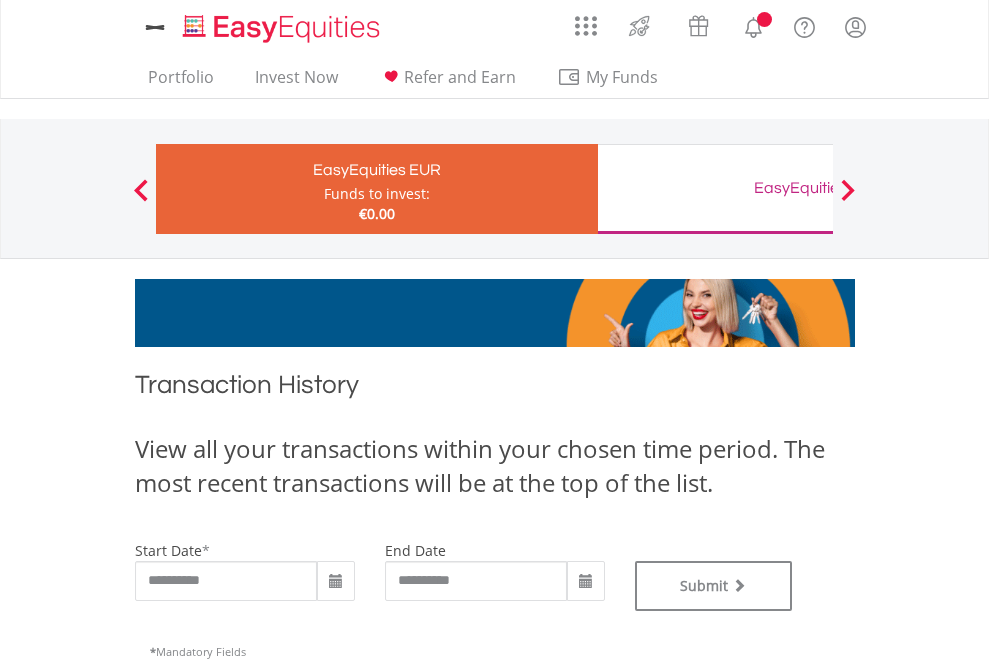click on "EasyEquities GBP" at bounding box center (818, 188) 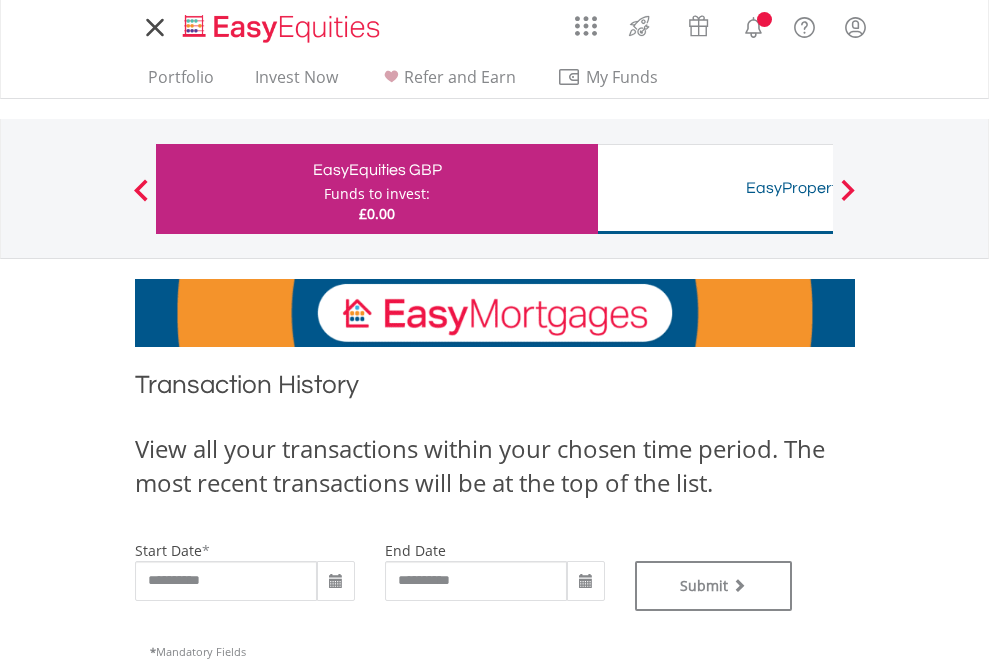 scroll, scrollTop: 0, scrollLeft: 0, axis: both 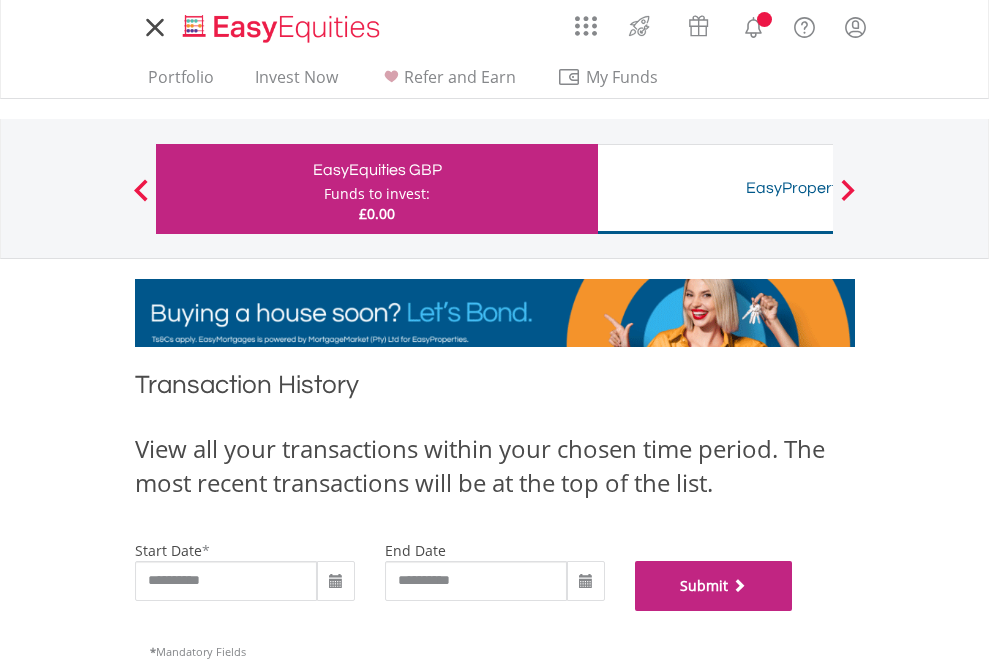 click on "Submit" at bounding box center [714, 586] 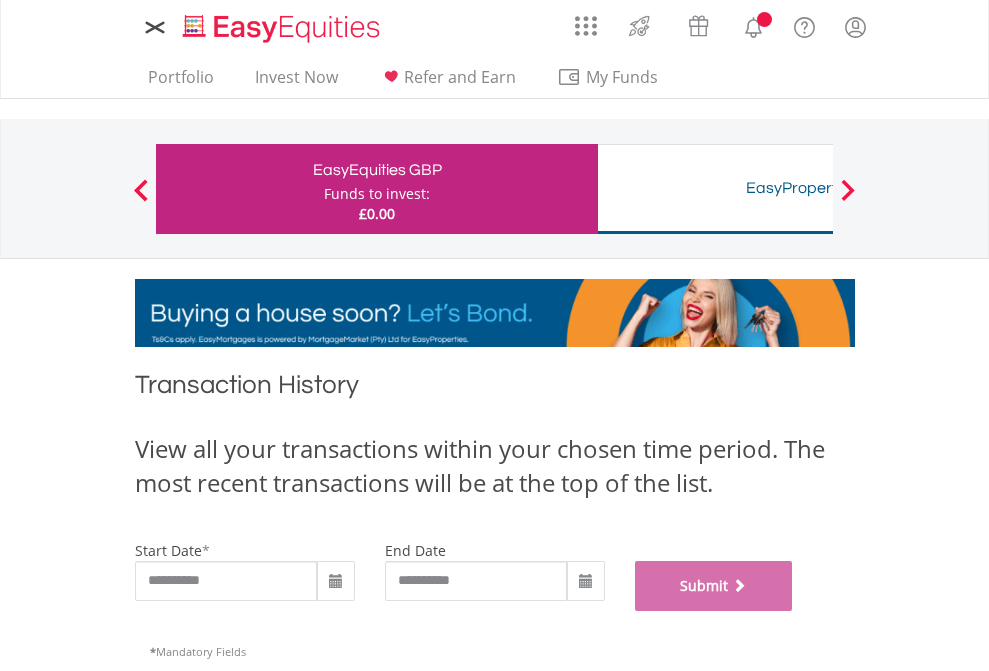scroll, scrollTop: 811, scrollLeft: 0, axis: vertical 